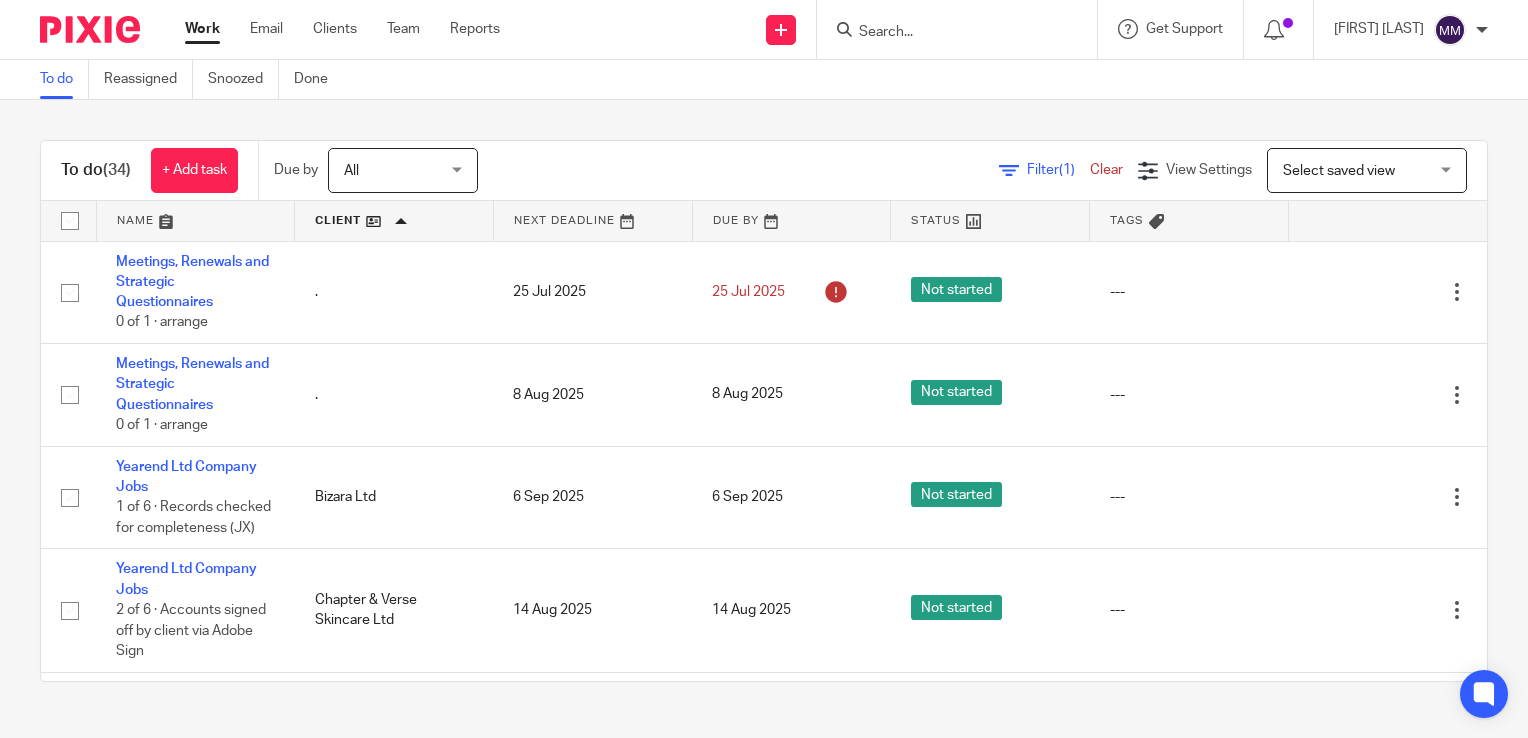scroll, scrollTop: 0, scrollLeft: 0, axis: both 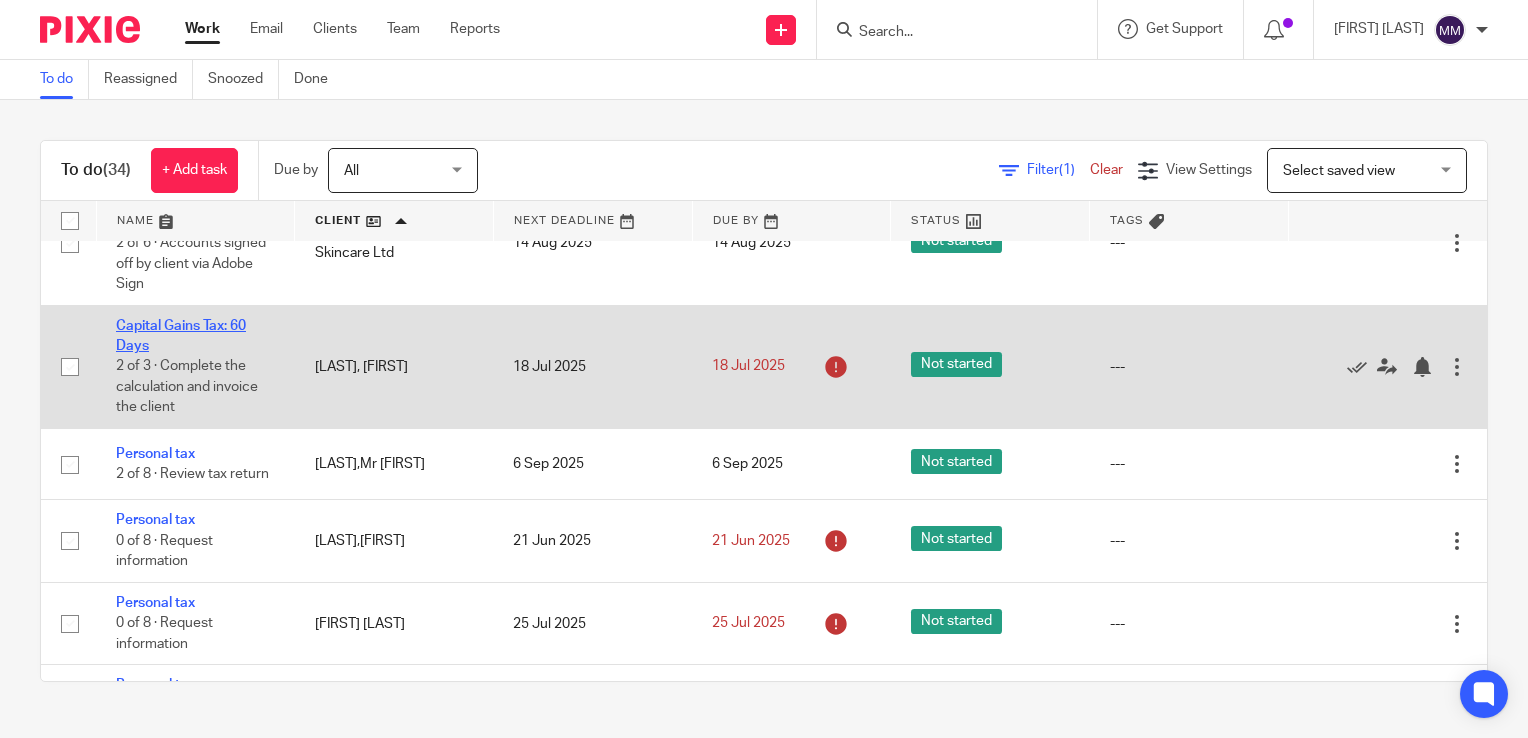 click on "Capital Gains Tax: 60 Days" at bounding box center (181, 336) 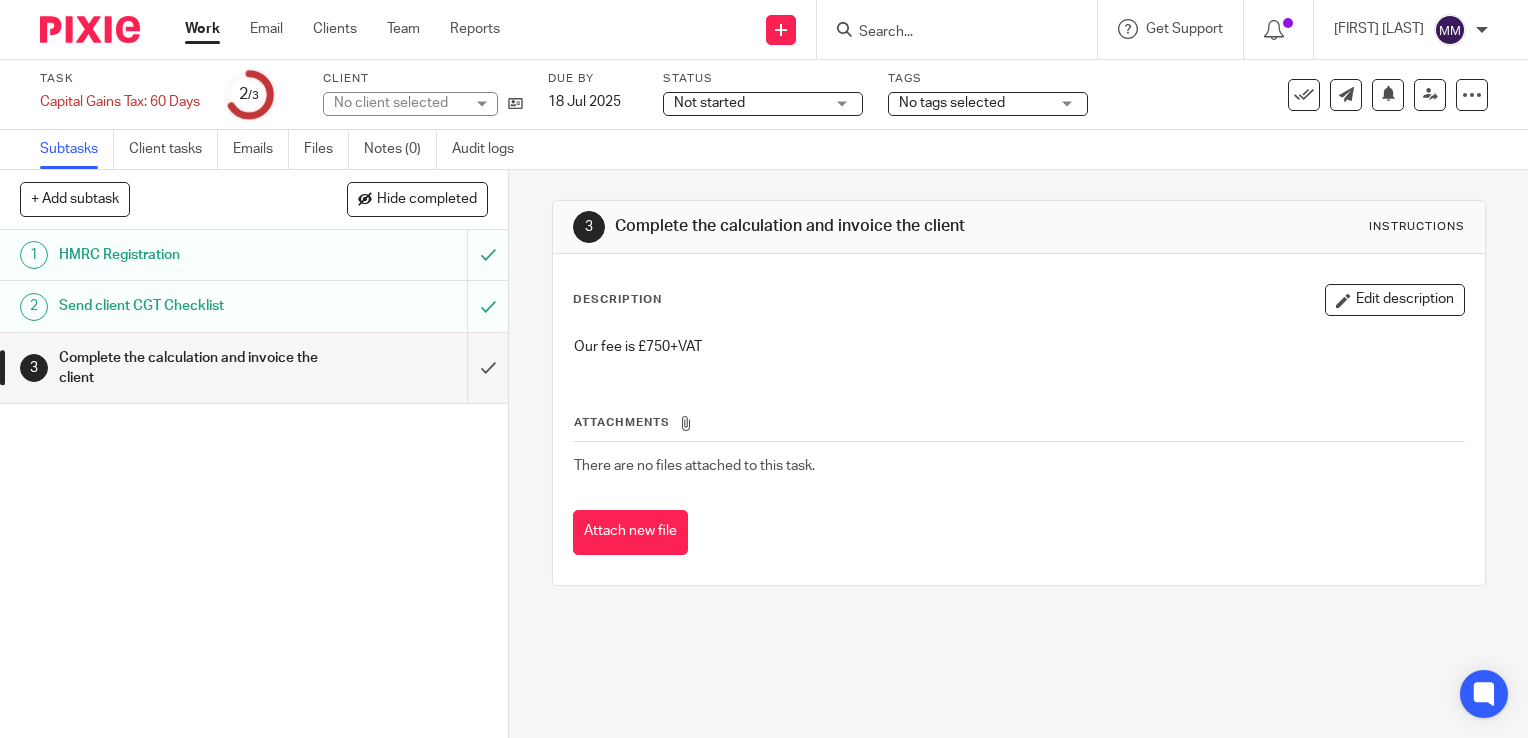 scroll, scrollTop: 0, scrollLeft: 0, axis: both 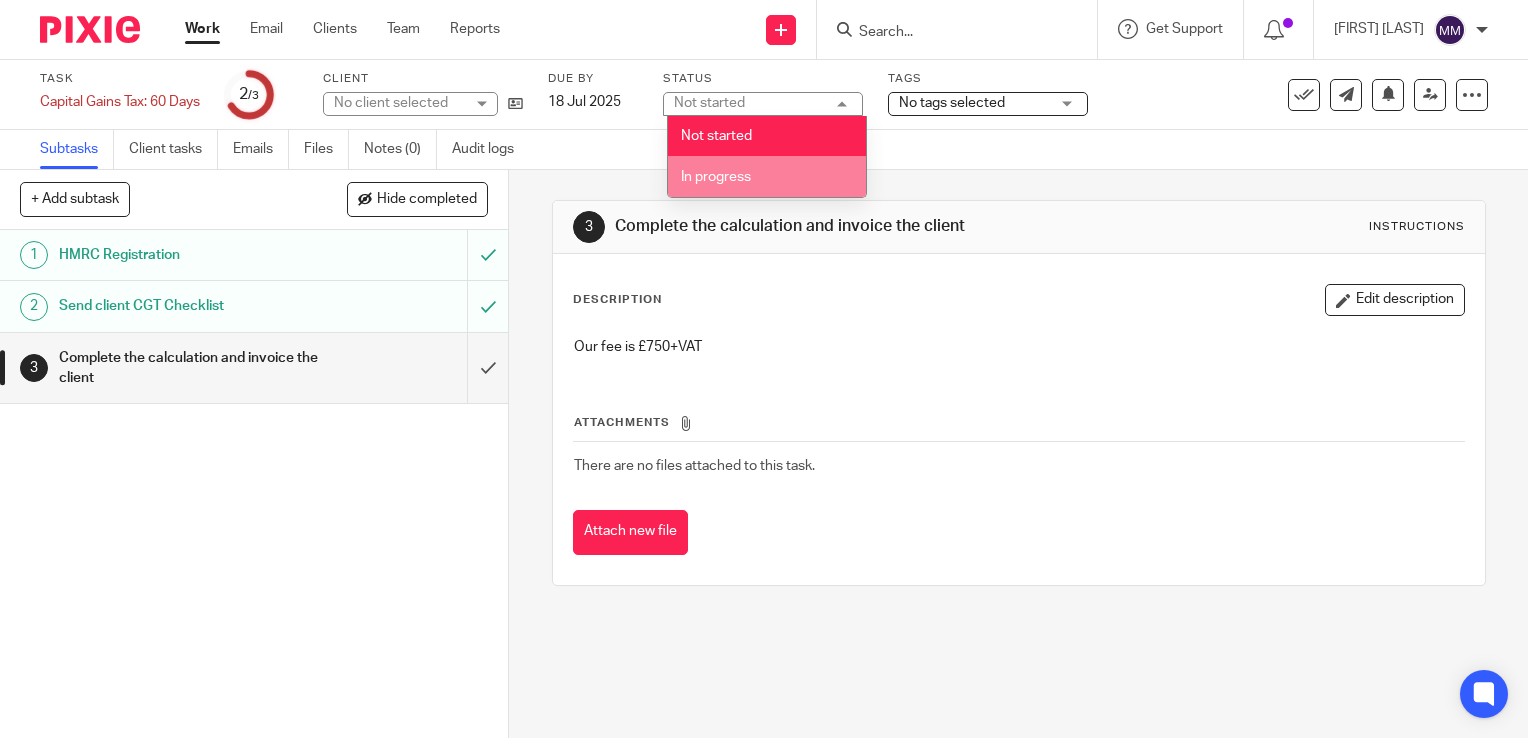 click on "In progress" at bounding box center (767, 176) 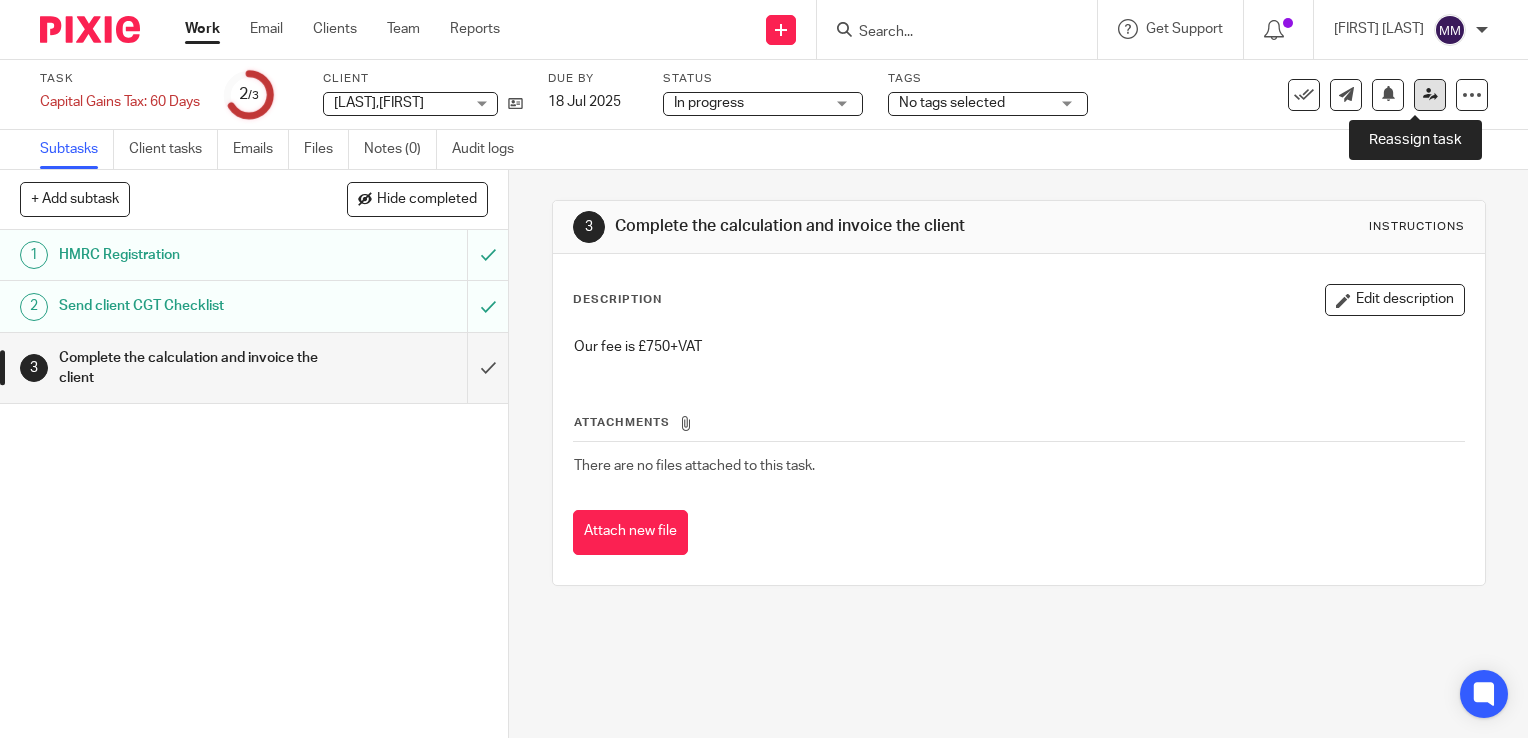 click at bounding box center [1430, 94] 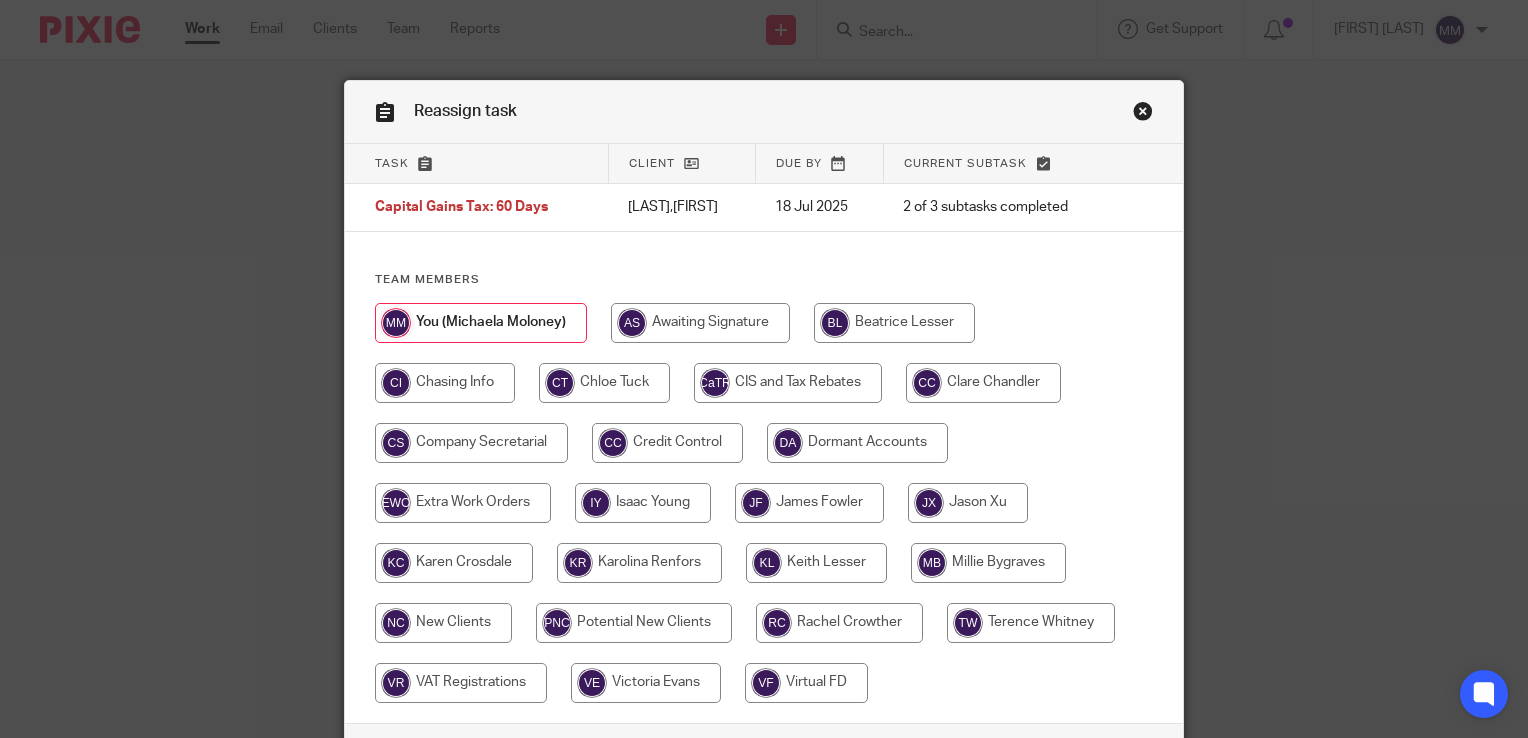 scroll, scrollTop: 0, scrollLeft: 0, axis: both 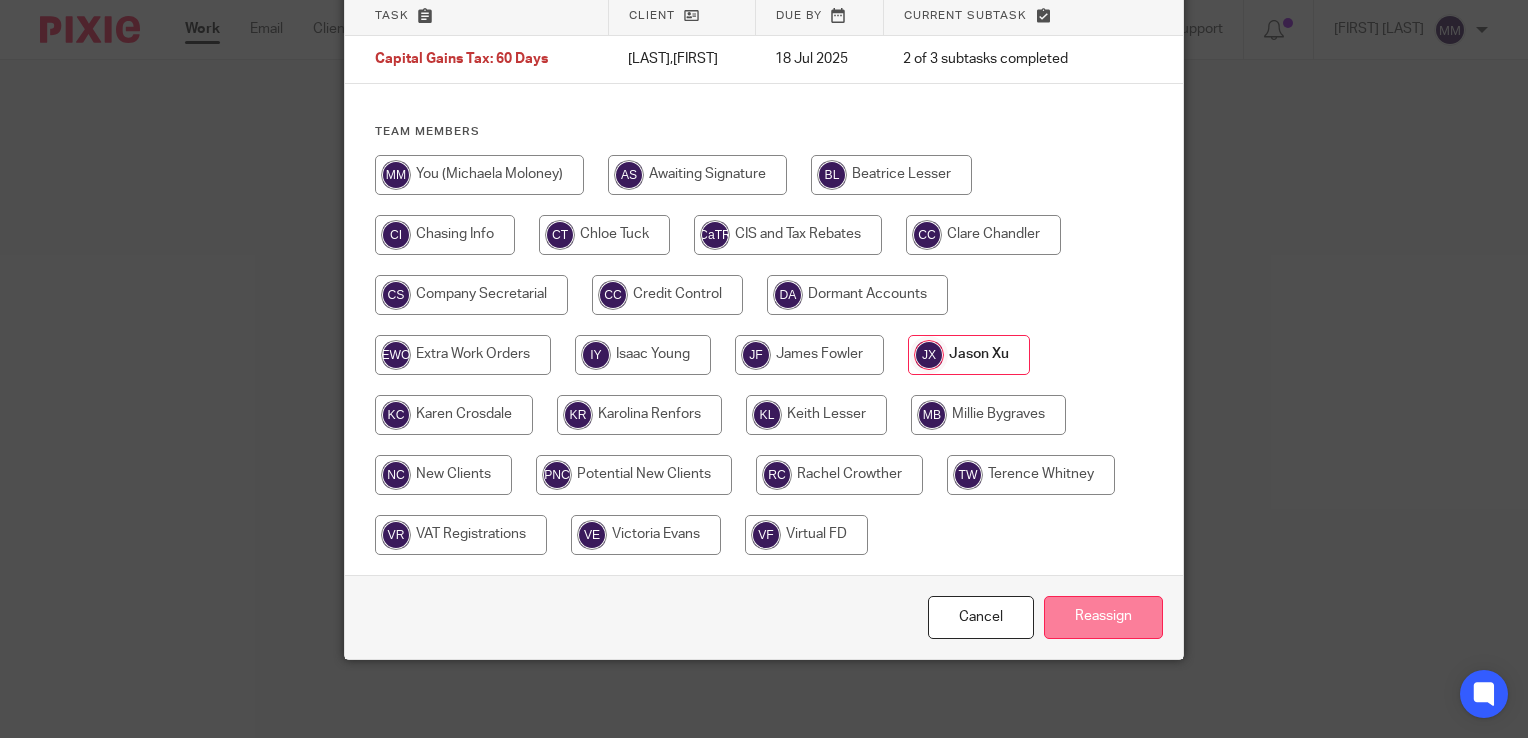 click on "Reassign" at bounding box center (1103, 617) 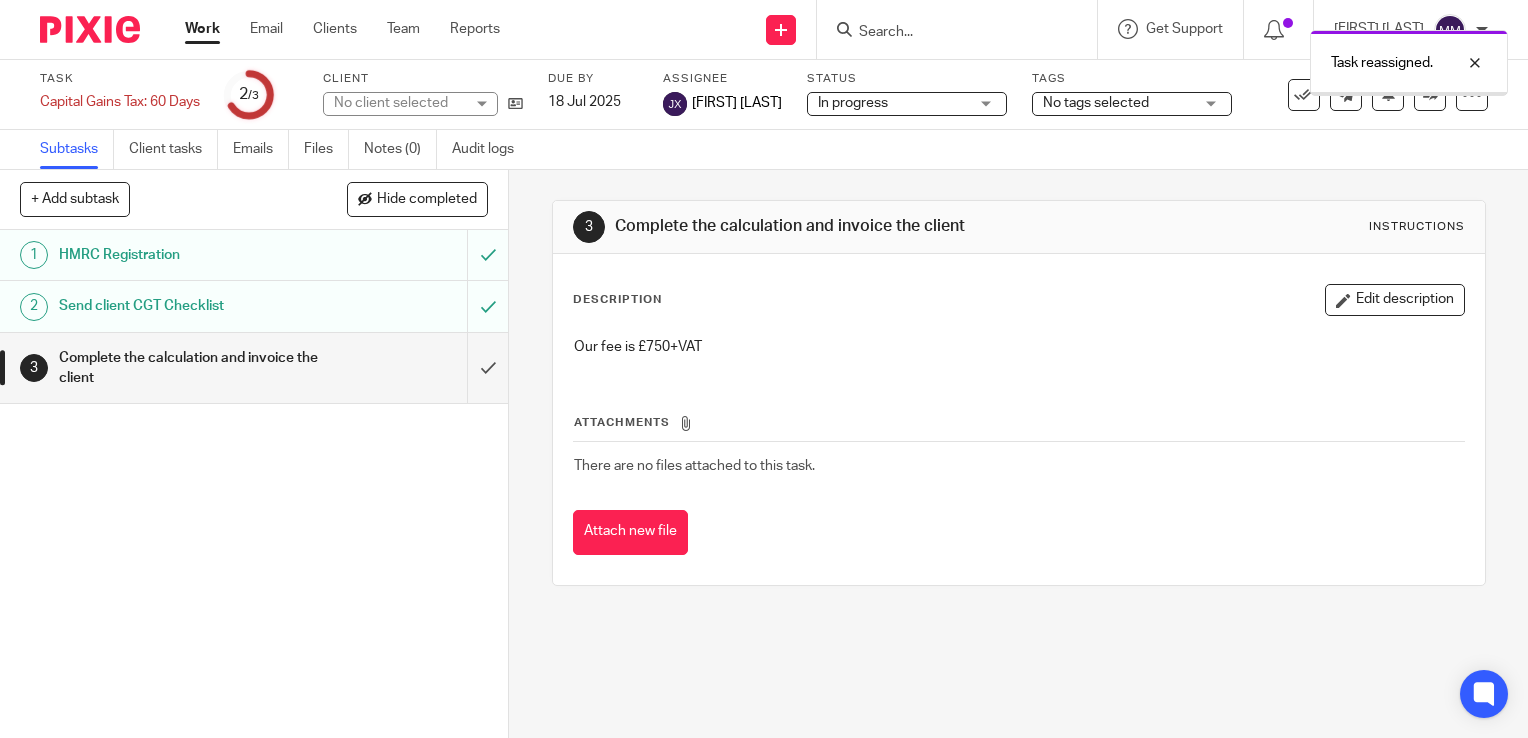 scroll, scrollTop: 0, scrollLeft: 0, axis: both 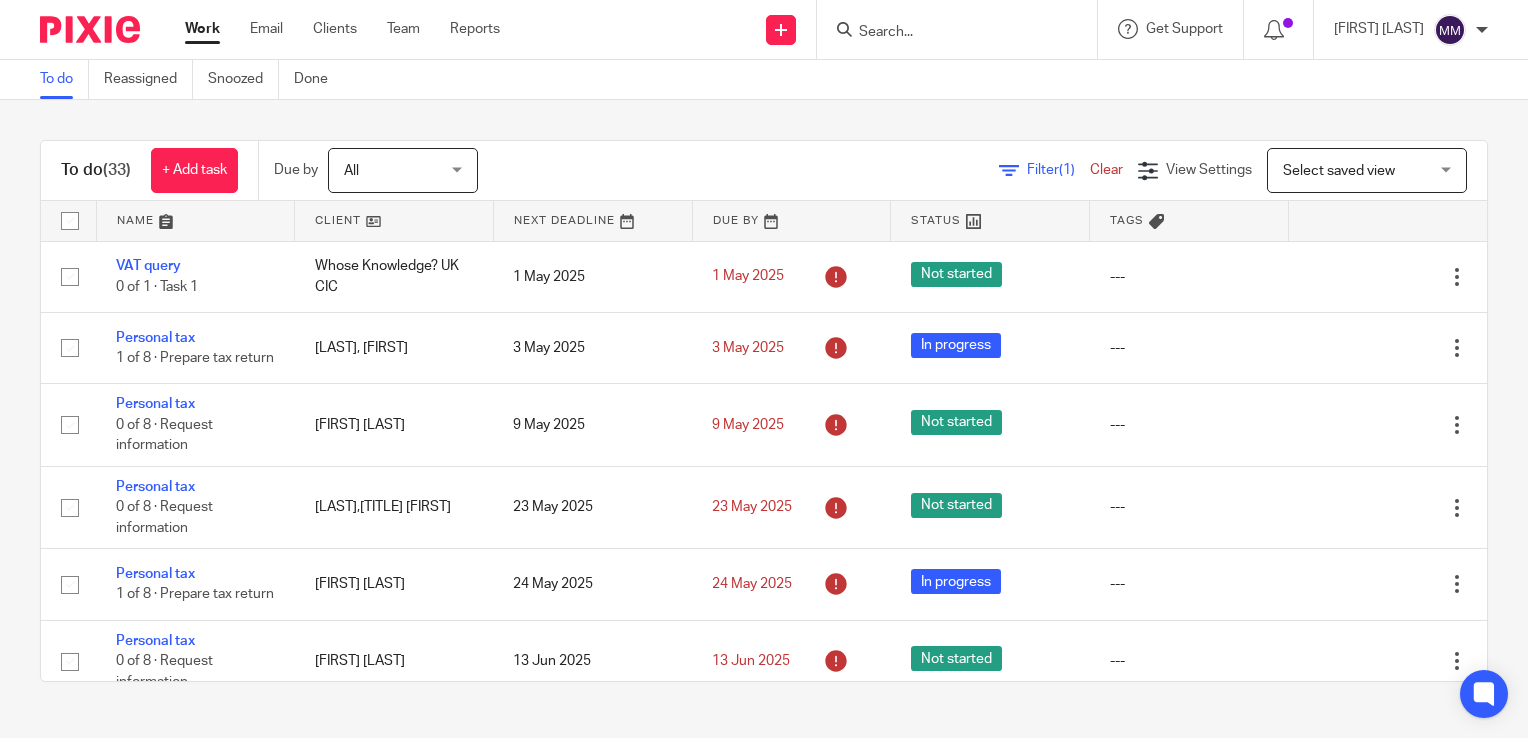 click at bounding box center (196, 221) 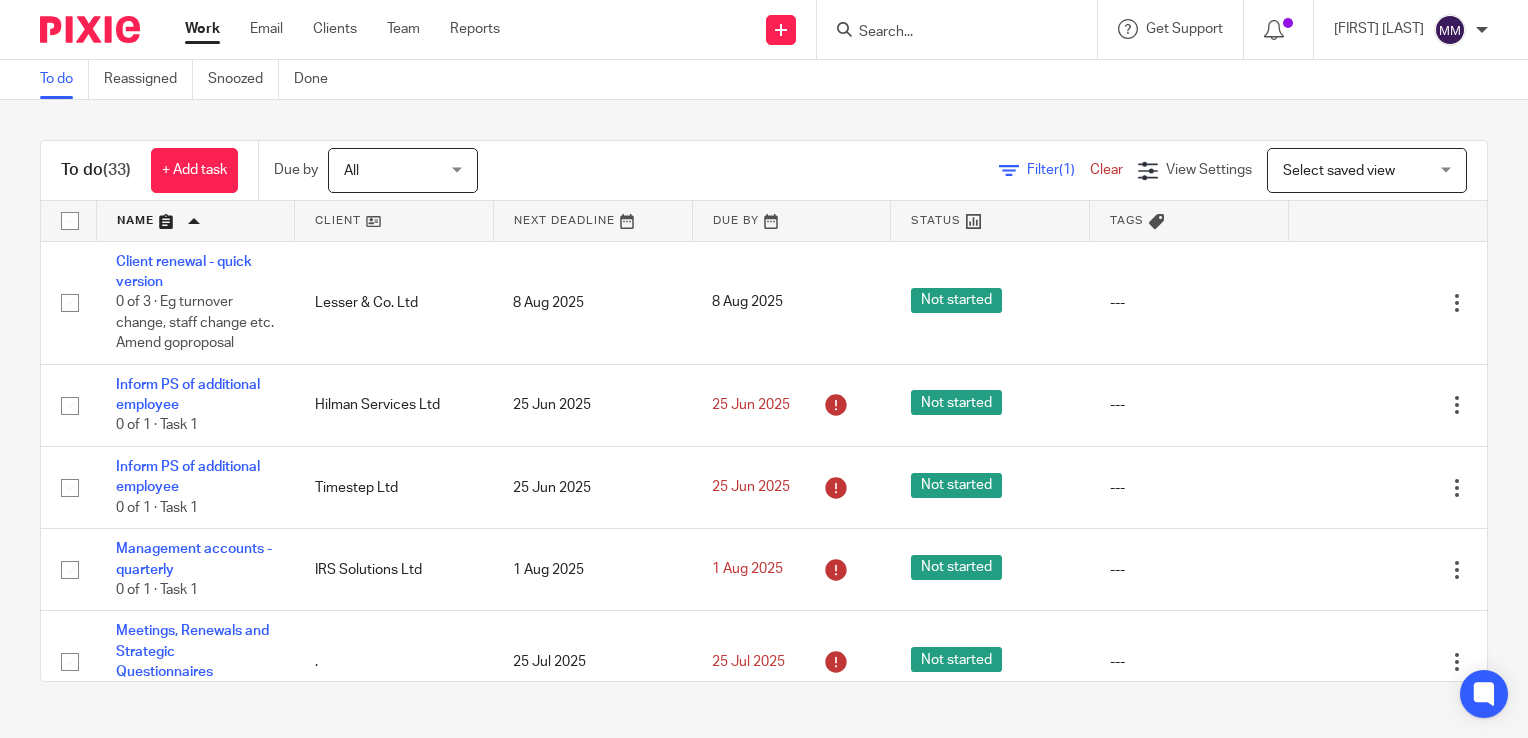 scroll, scrollTop: 0, scrollLeft: 0, axis: both 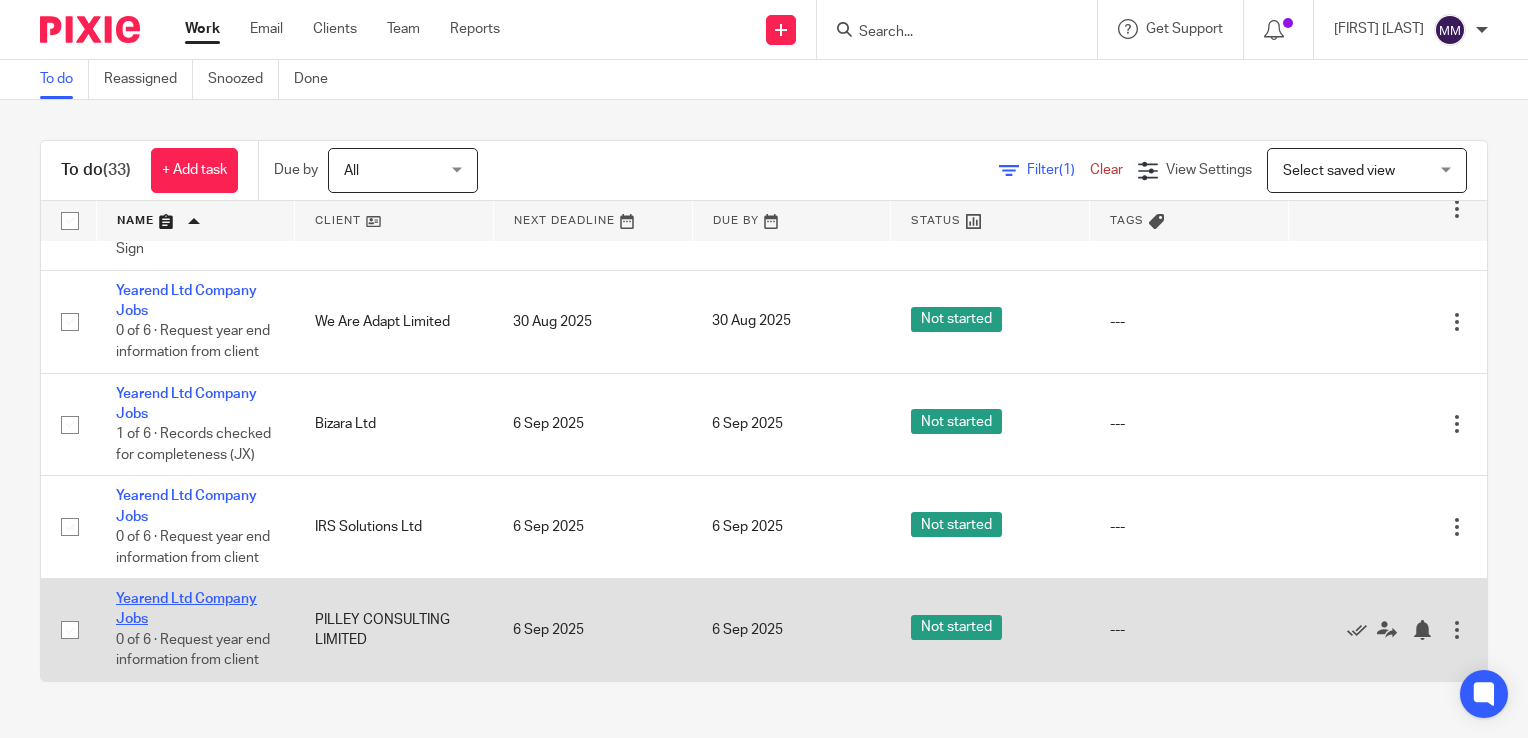 click on "Yearend Ltd Company Jobs" 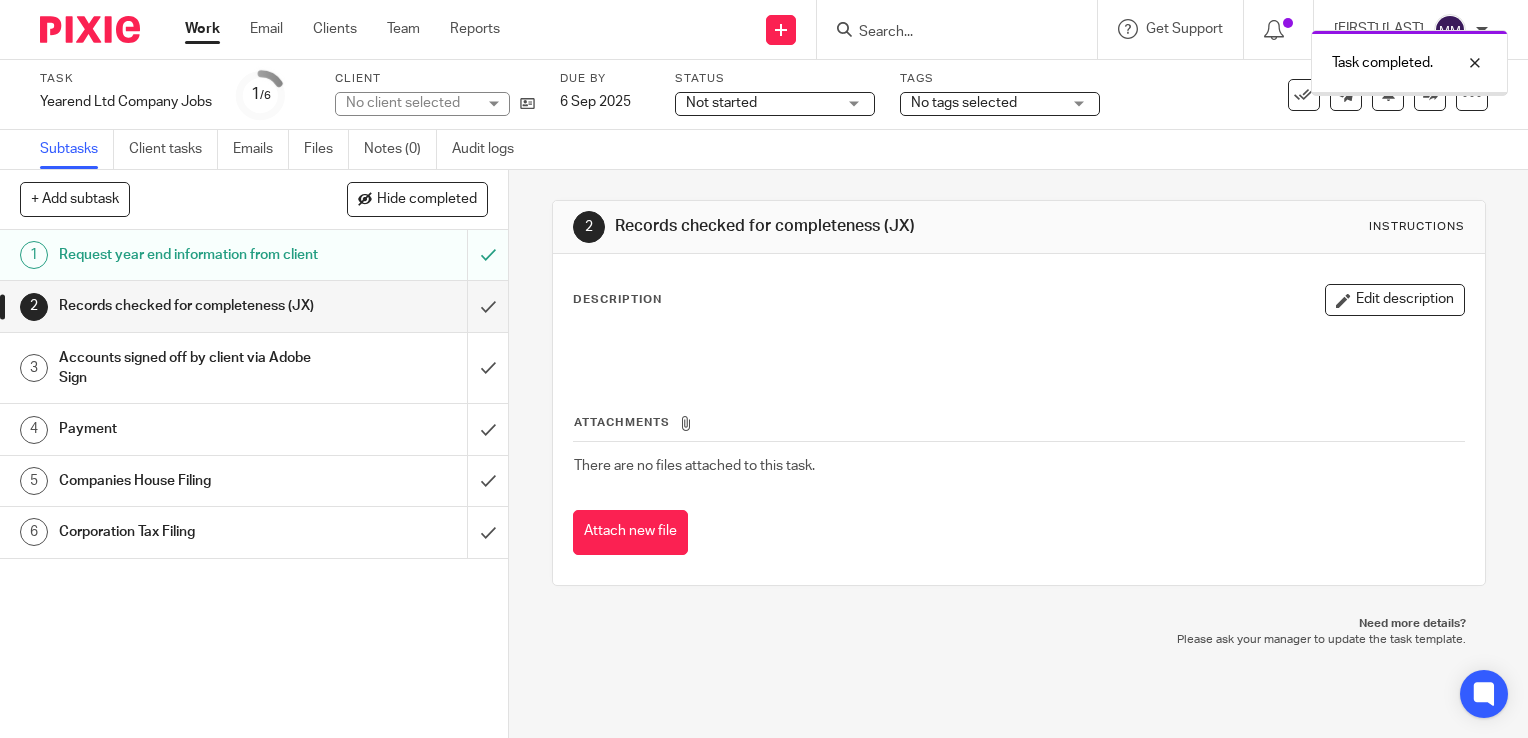 scroll, scrollTop: 0, scrollLeft: 0, axis: both 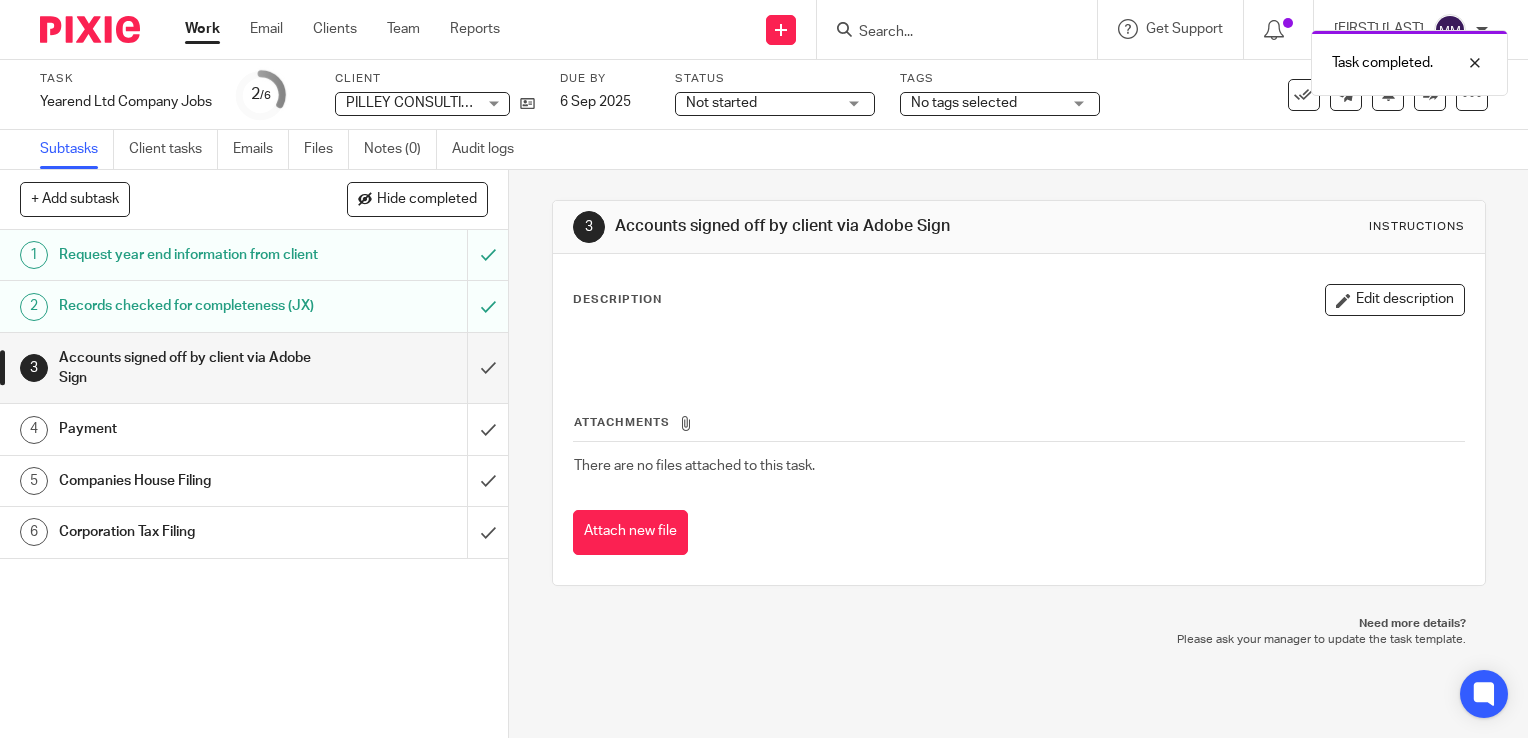 click on "Not started" at bounding box center (761, 103) 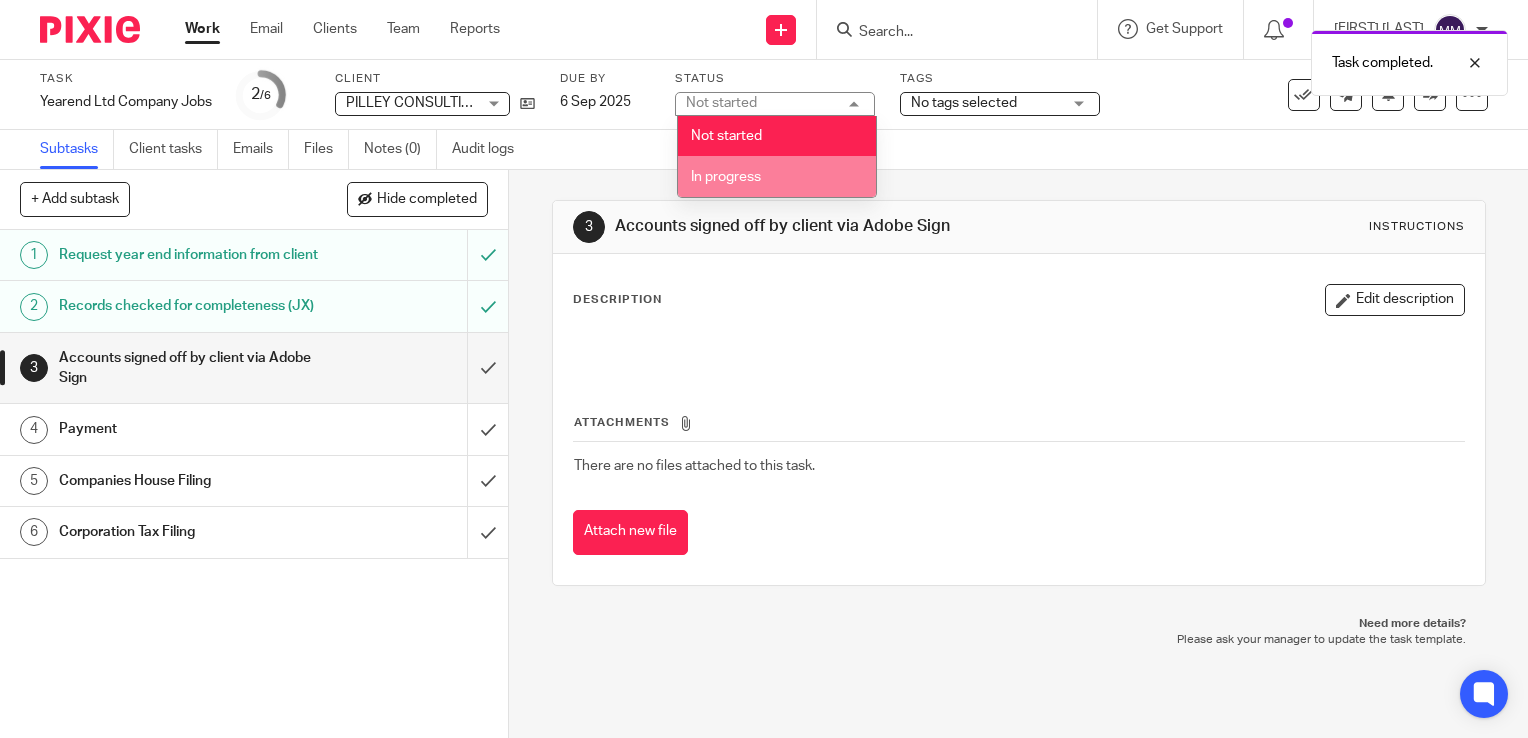 click on "In progress" at bounding box center (777, 176) 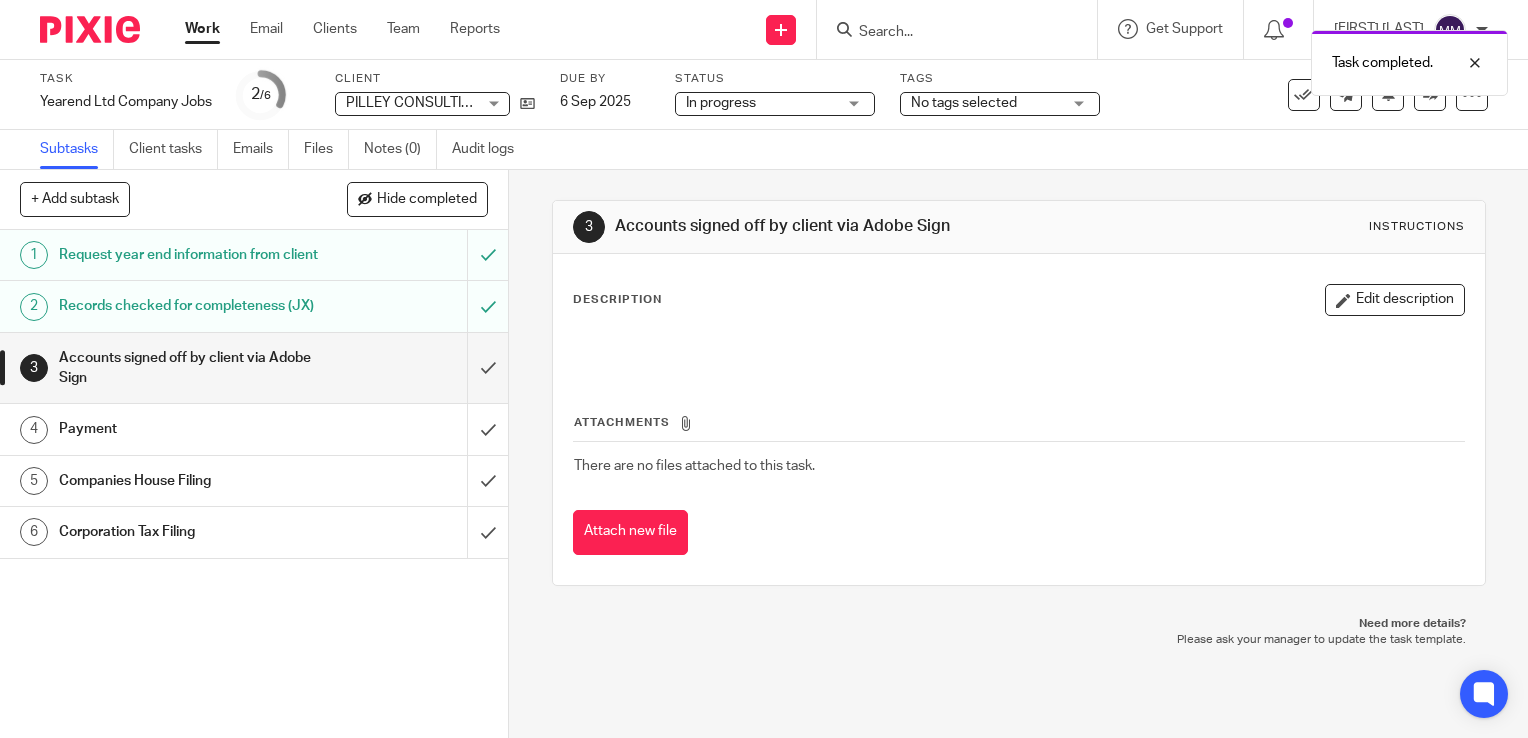 click at bounding box center [90, 29] 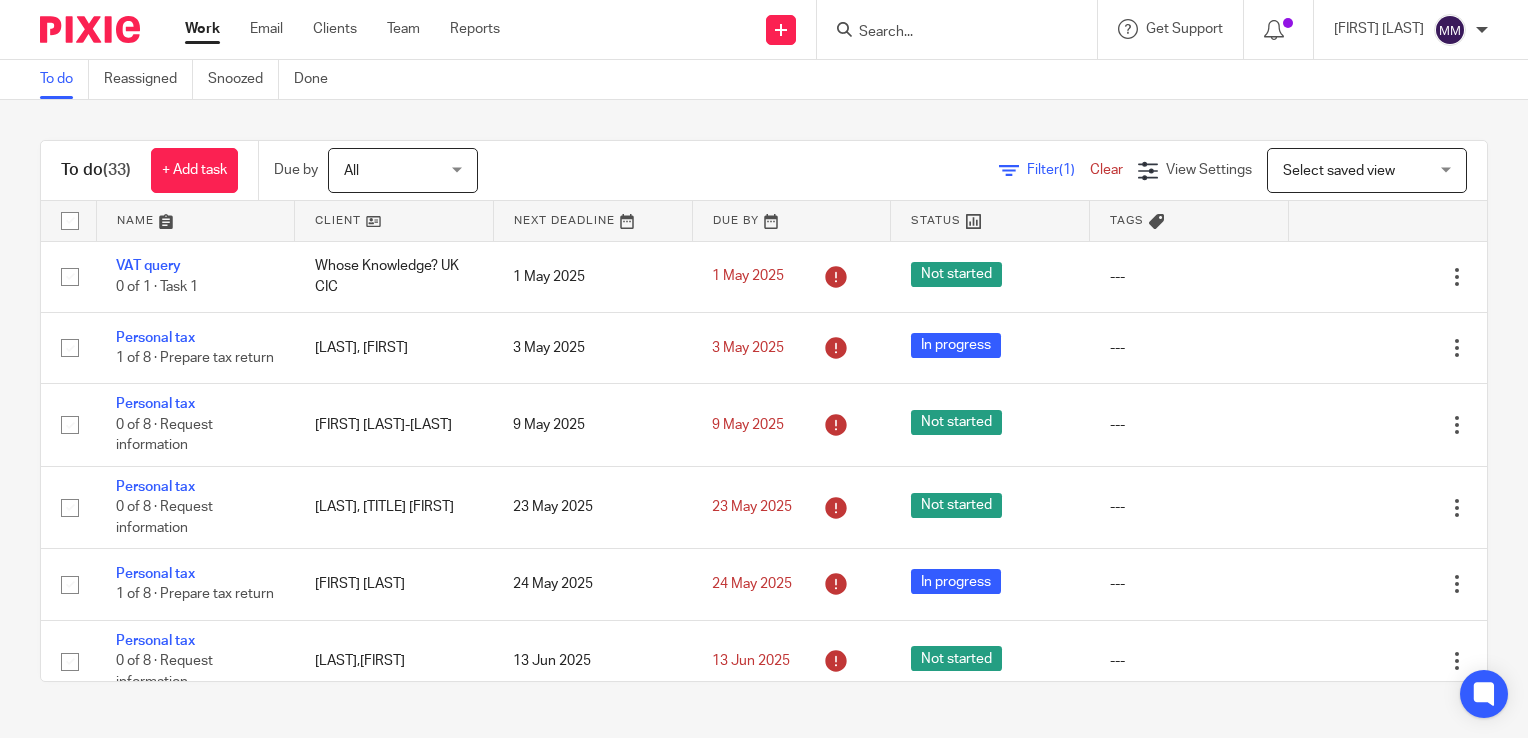 scroll, scrollTop: 0, scrollLeft: 0, axis: both 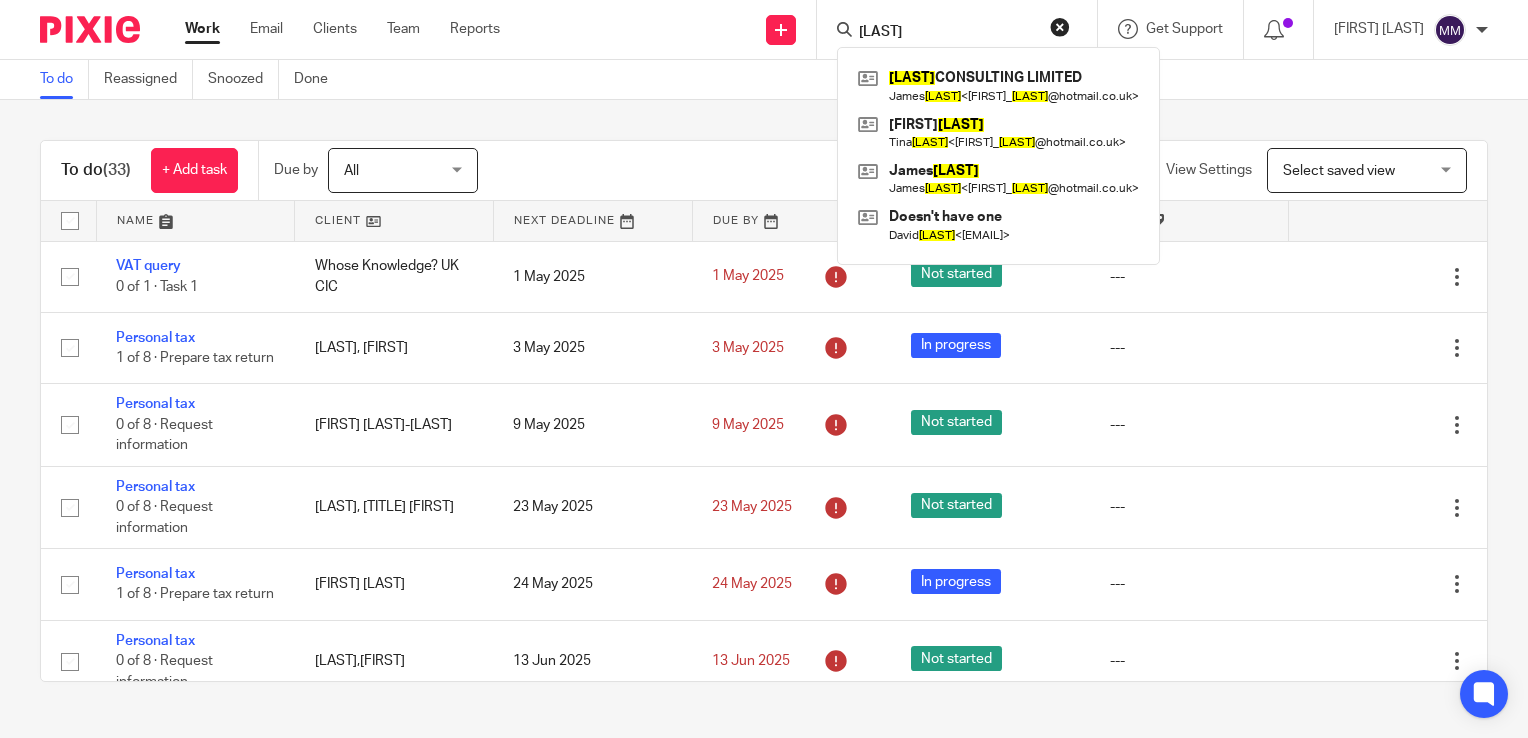 type on "pilley" 